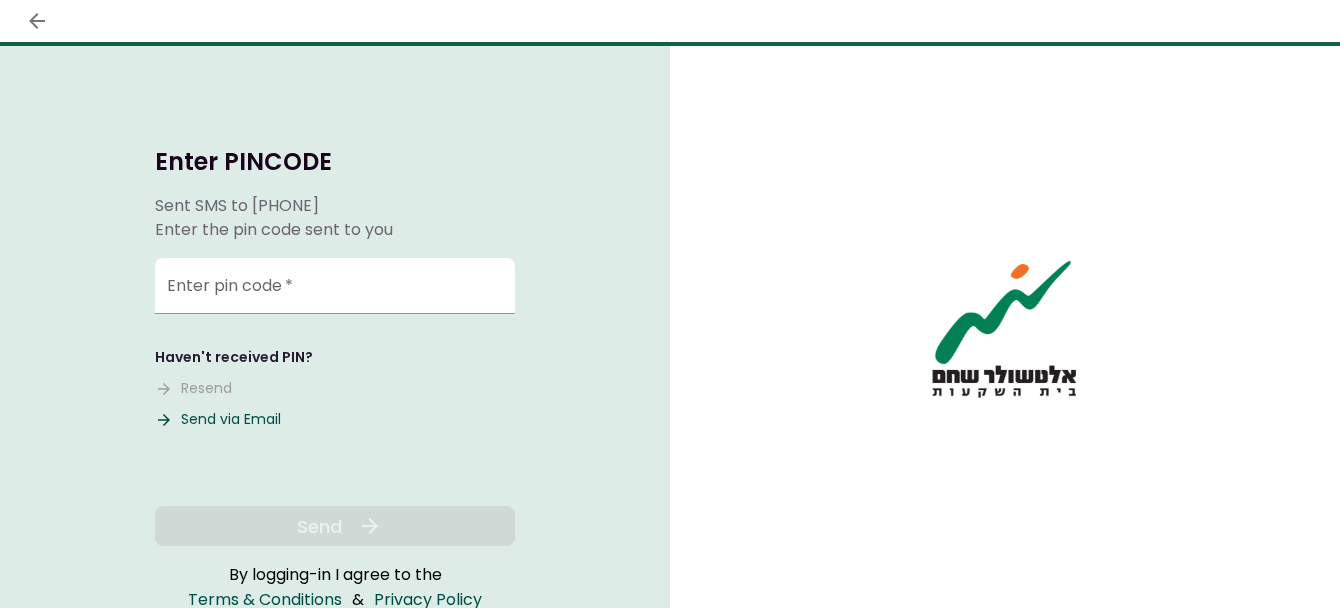 scroll, scrollTop: 0, scrollLeft: 0, axis: both 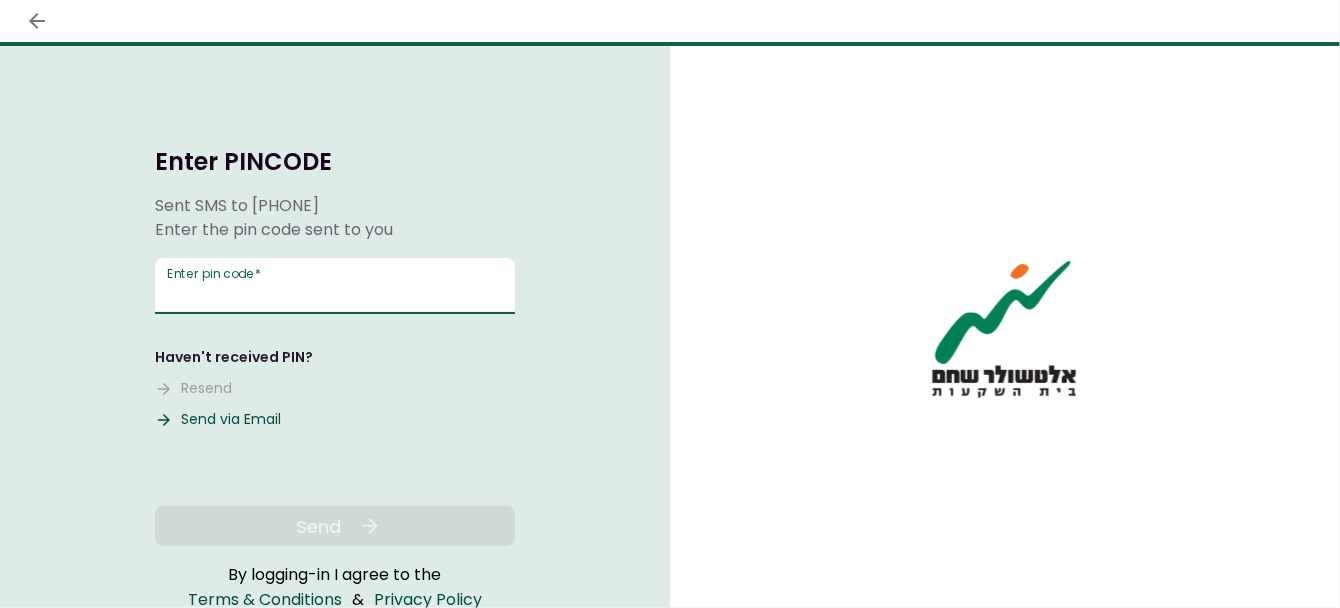 click on "Enter pin code   *" at bounding box center [335, 286] 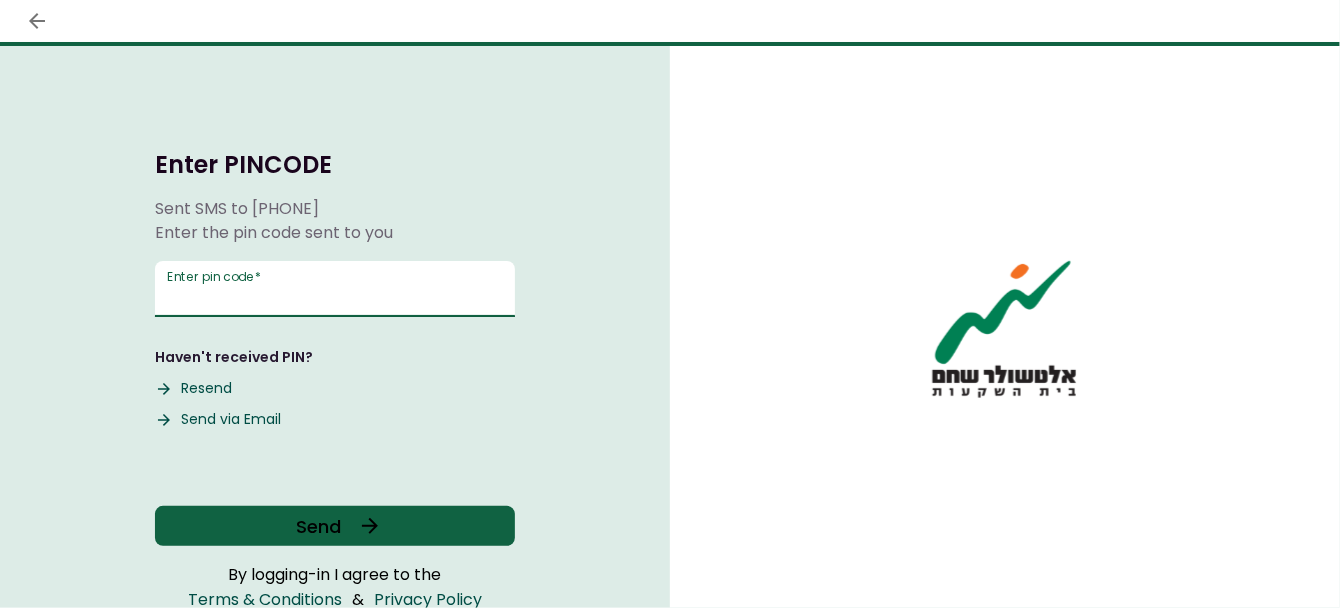 type on "******" 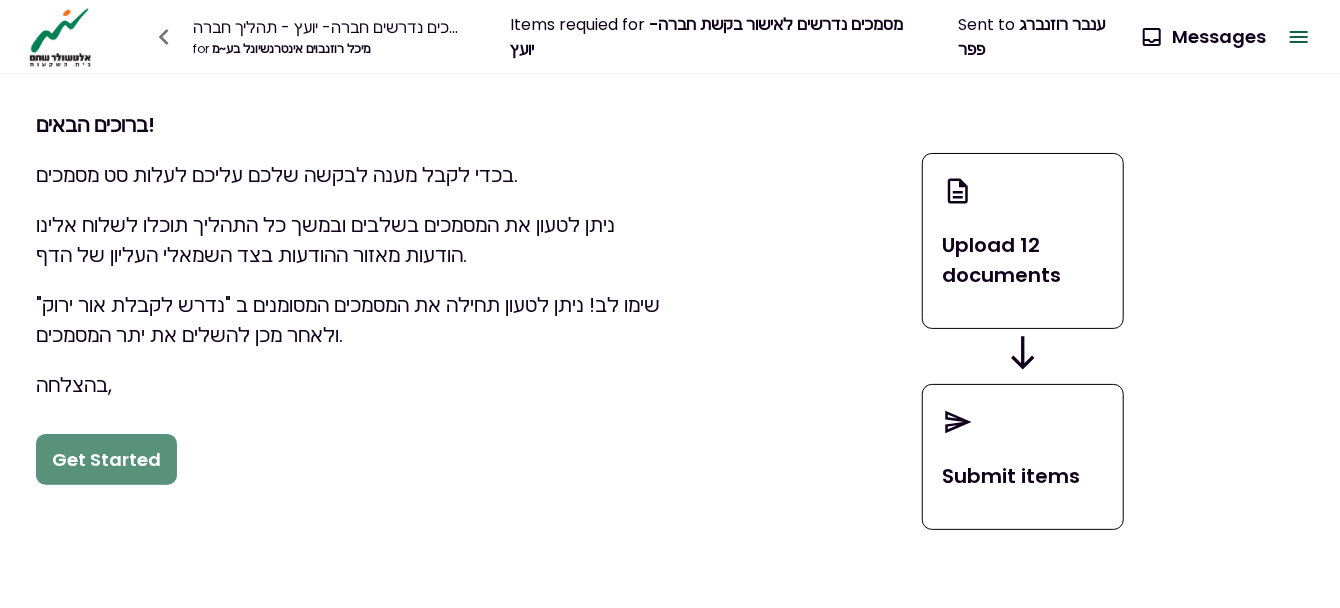 click on "Get Started" at bounding box center [106, 460] 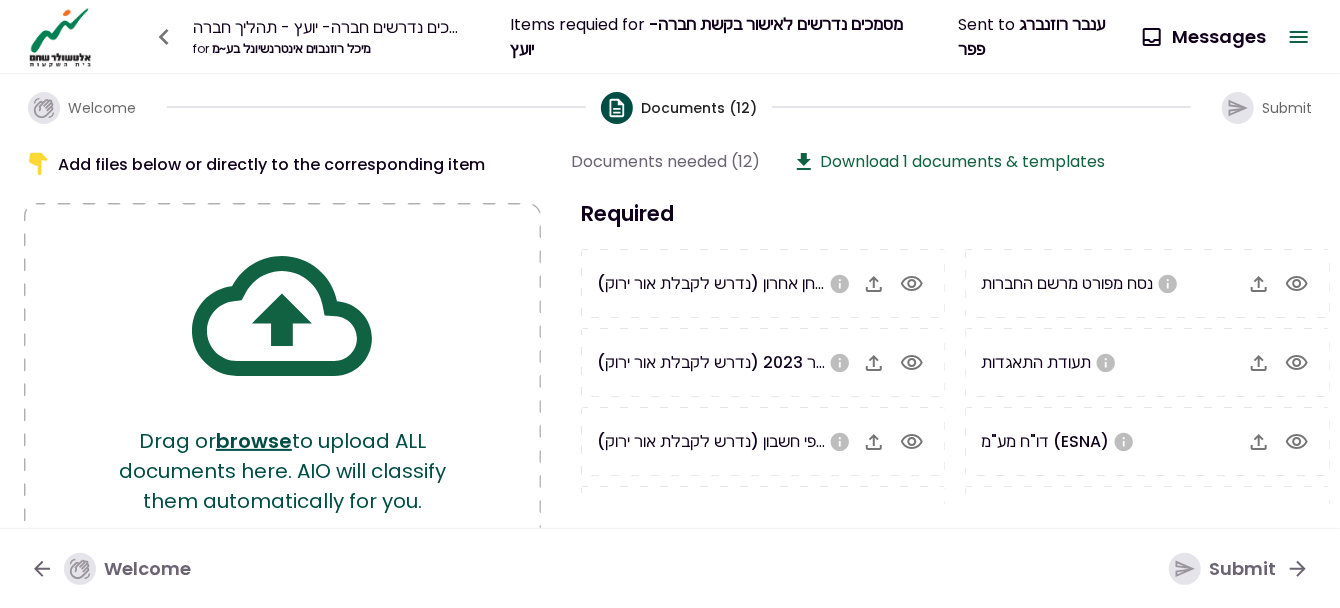 click 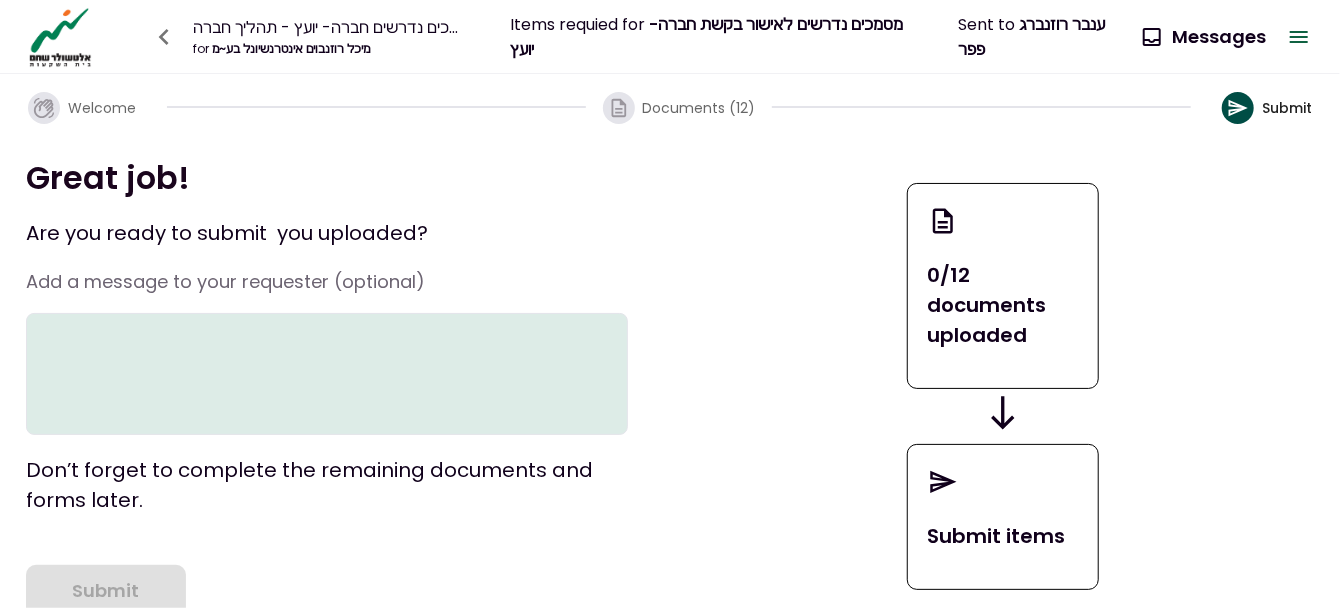 click on "0/12 documents uploaded Submit items" at bounding box center [1003, 387] 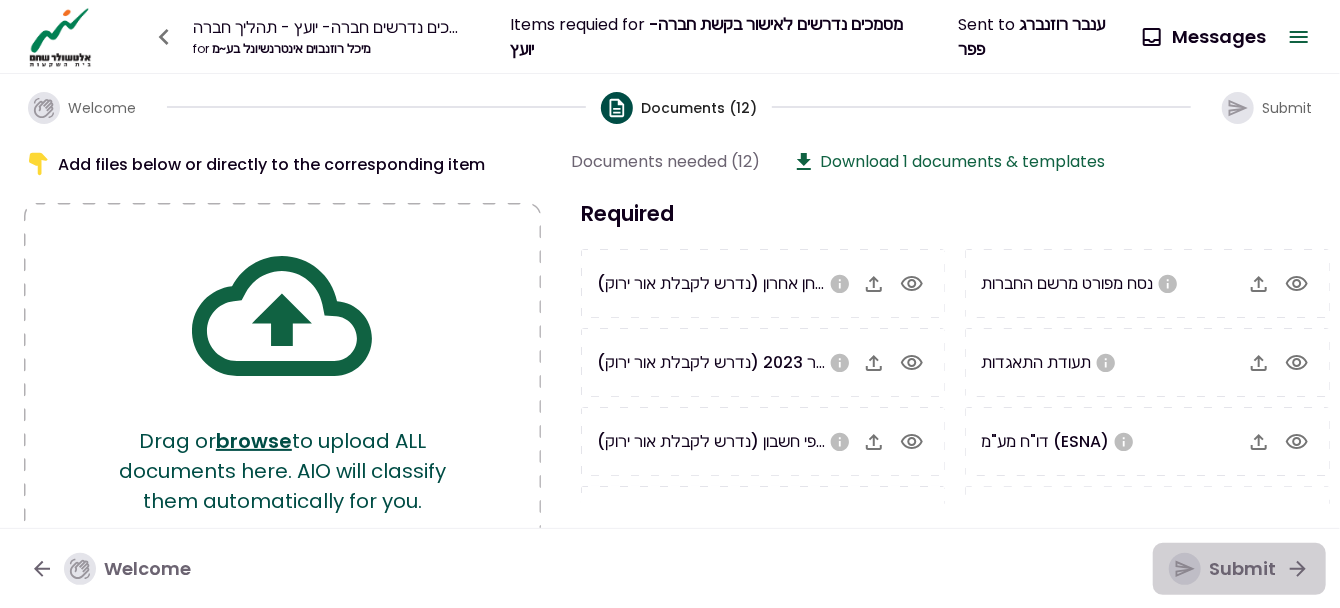 click 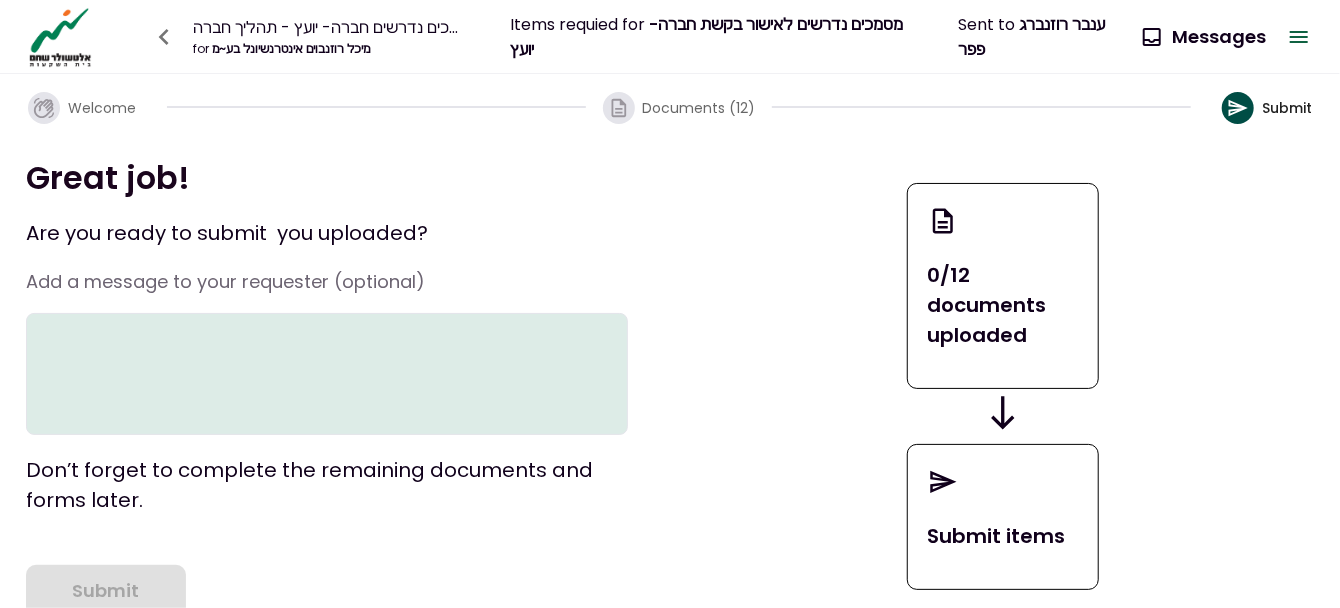 click at bounding box center (327, 374) 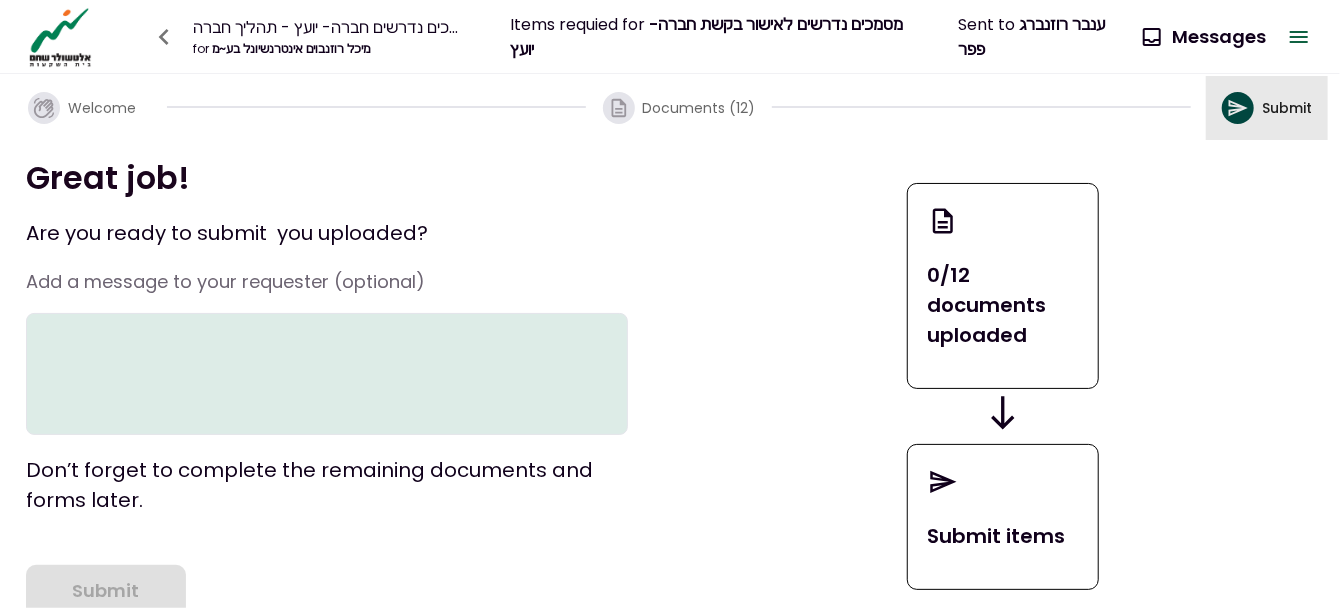 click at bounding box center (1238, 108) 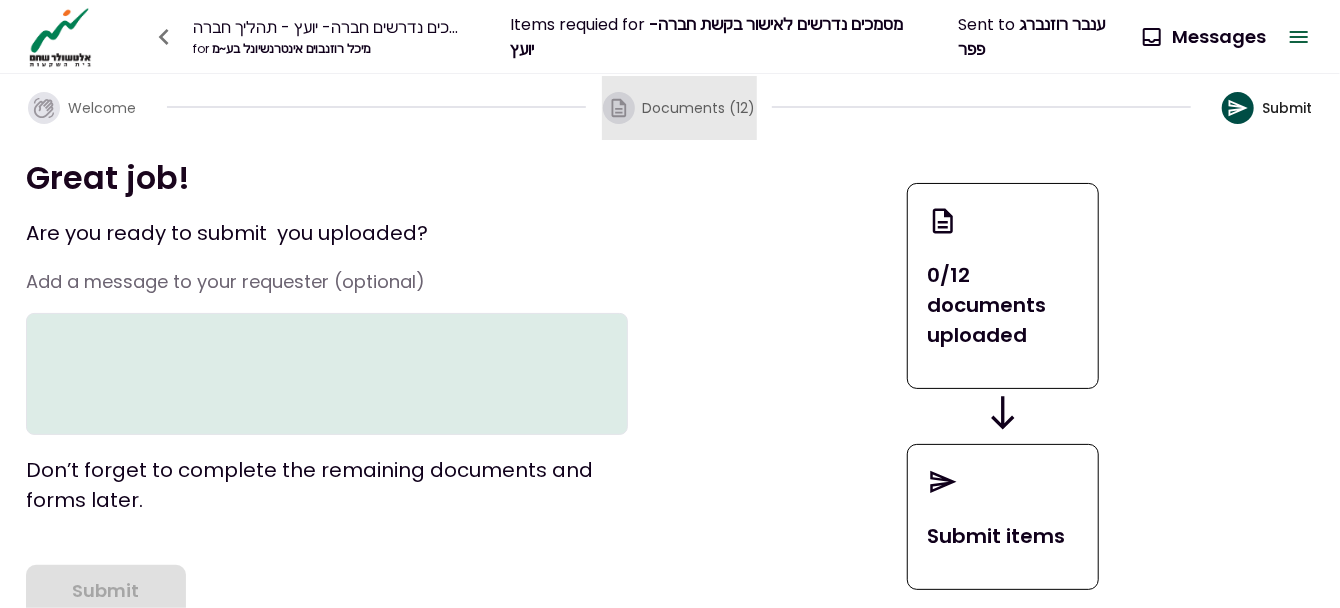 click on "Documents (12)" at bounding box center [699, 108] 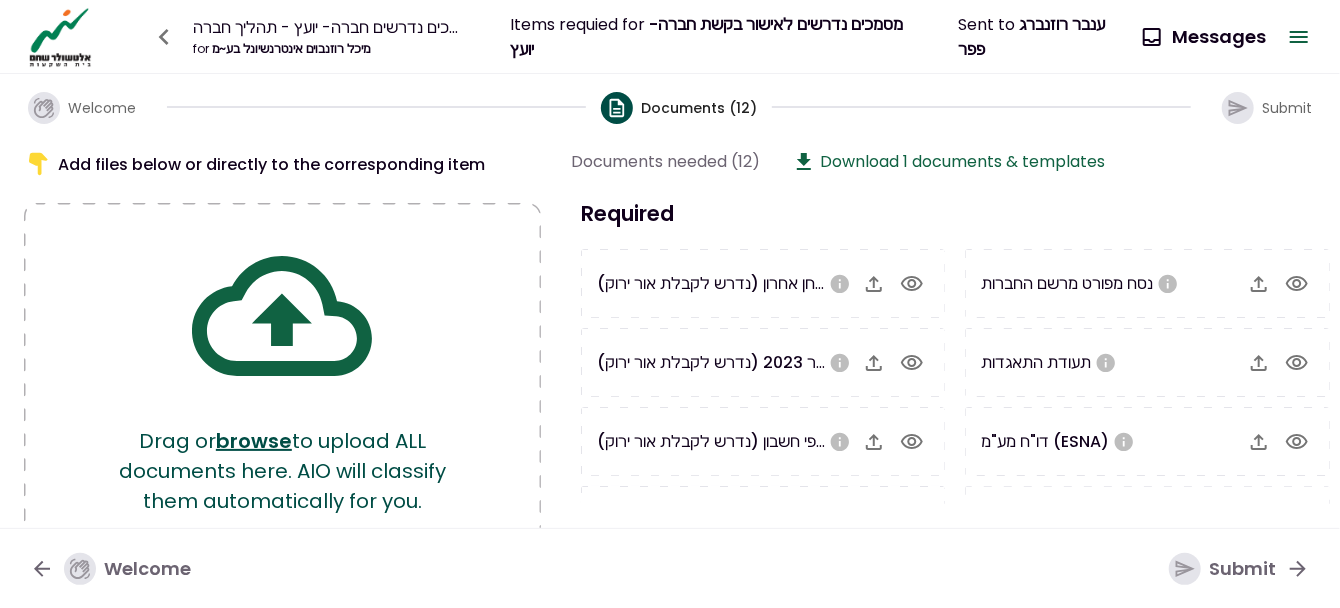 click on "דו"ח מע"מ (ESNA)" at bounding box center [1147, 441] 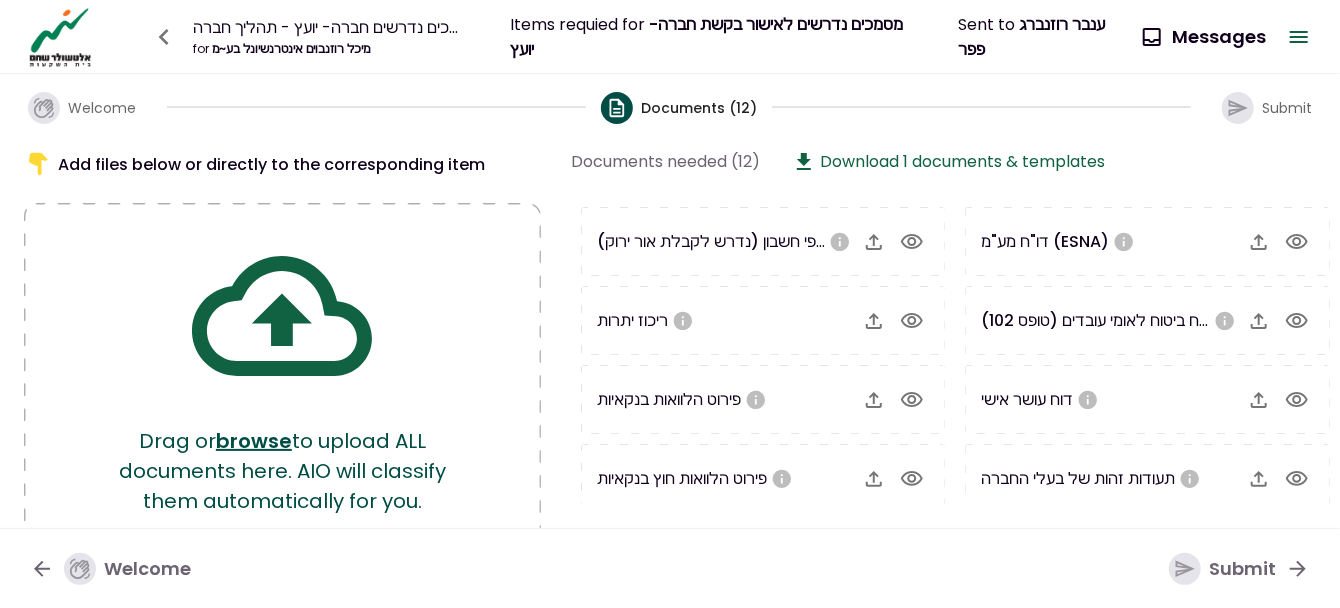 scroll, scrollTop: 207, scrollLeft: 0, axis: vertical 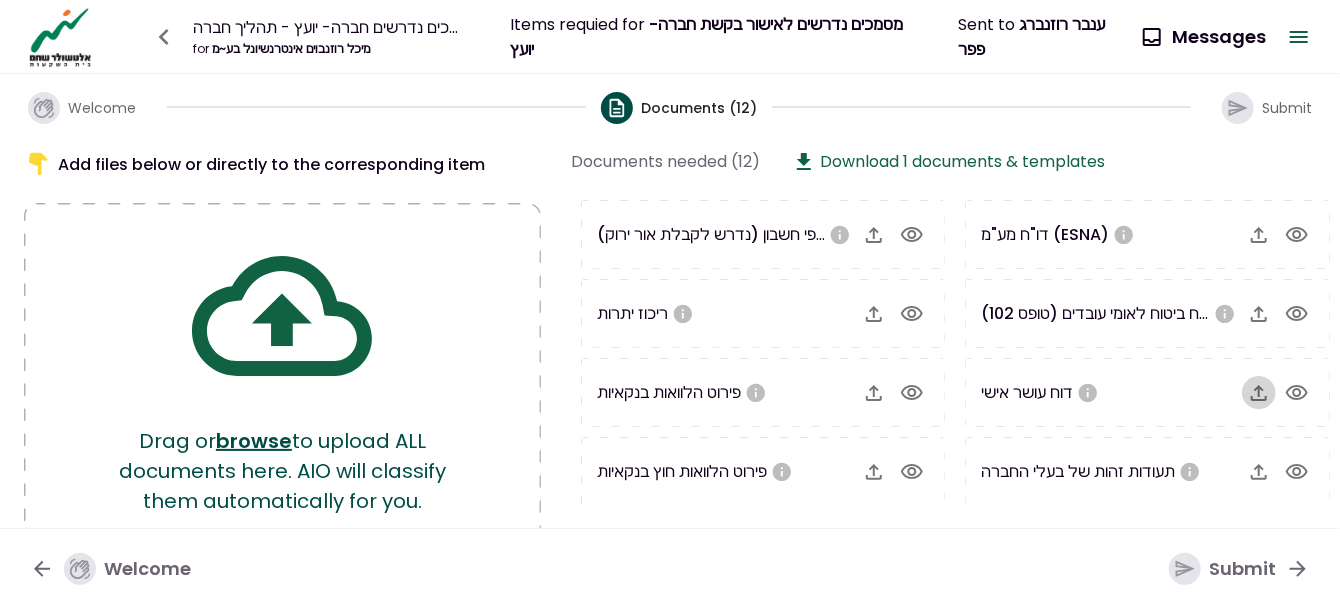 click 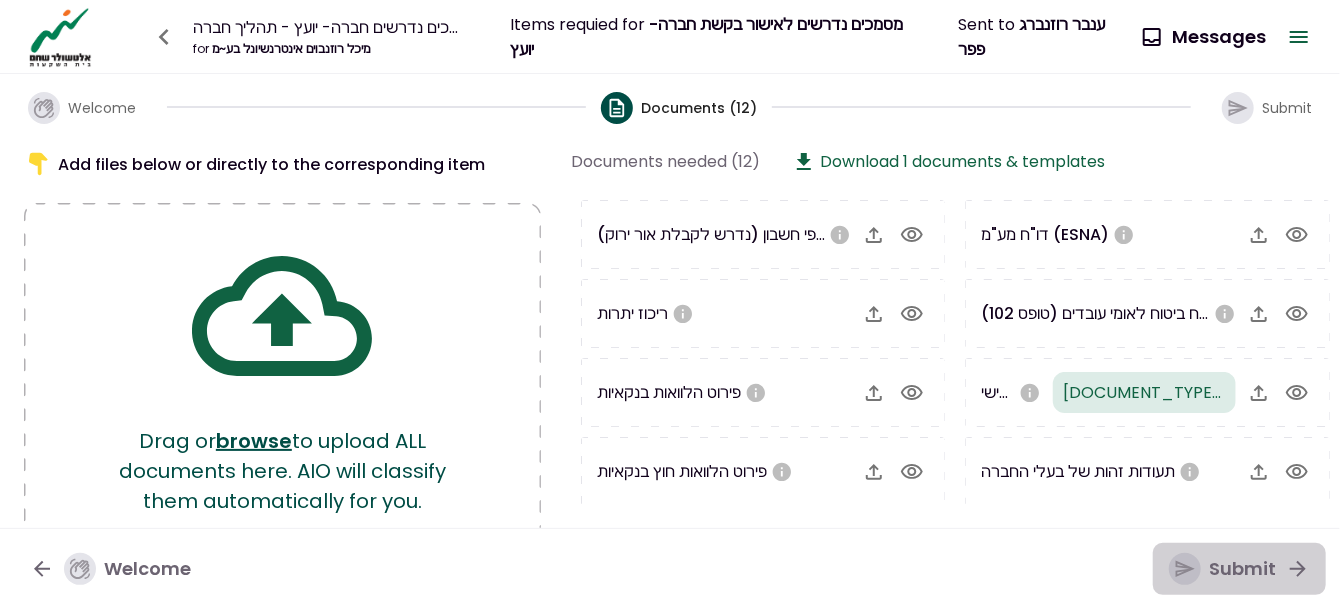 click on "Submit" at bounding box center [1222, 569] 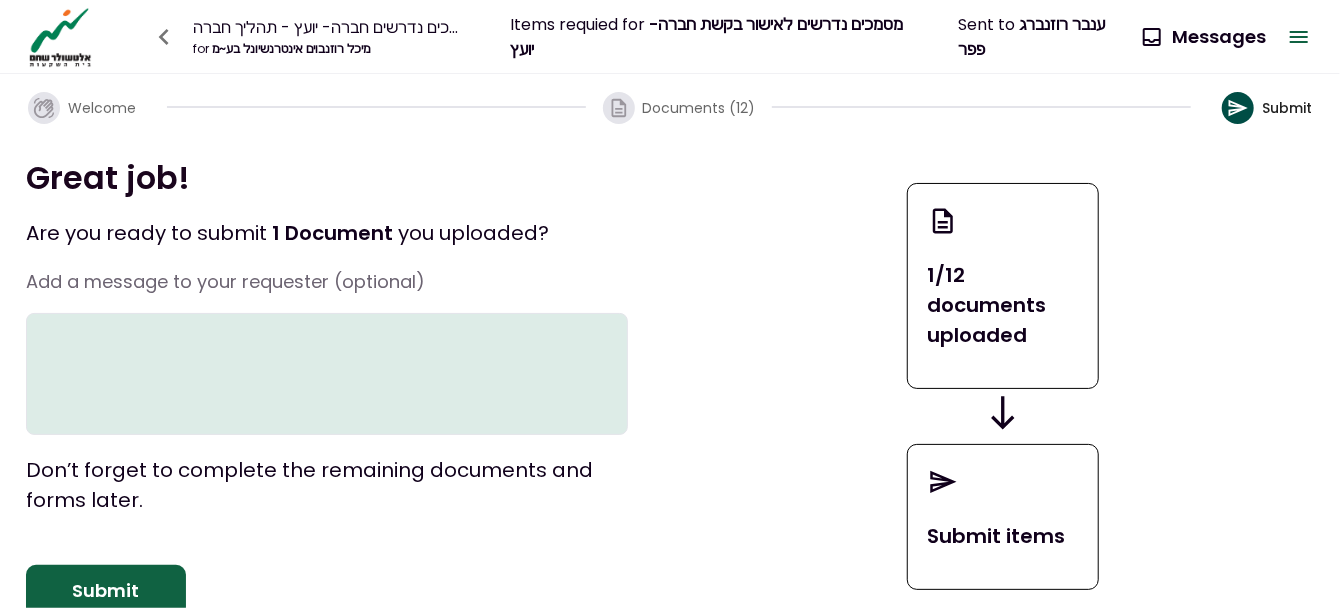 click at bounding box center (327, 374) 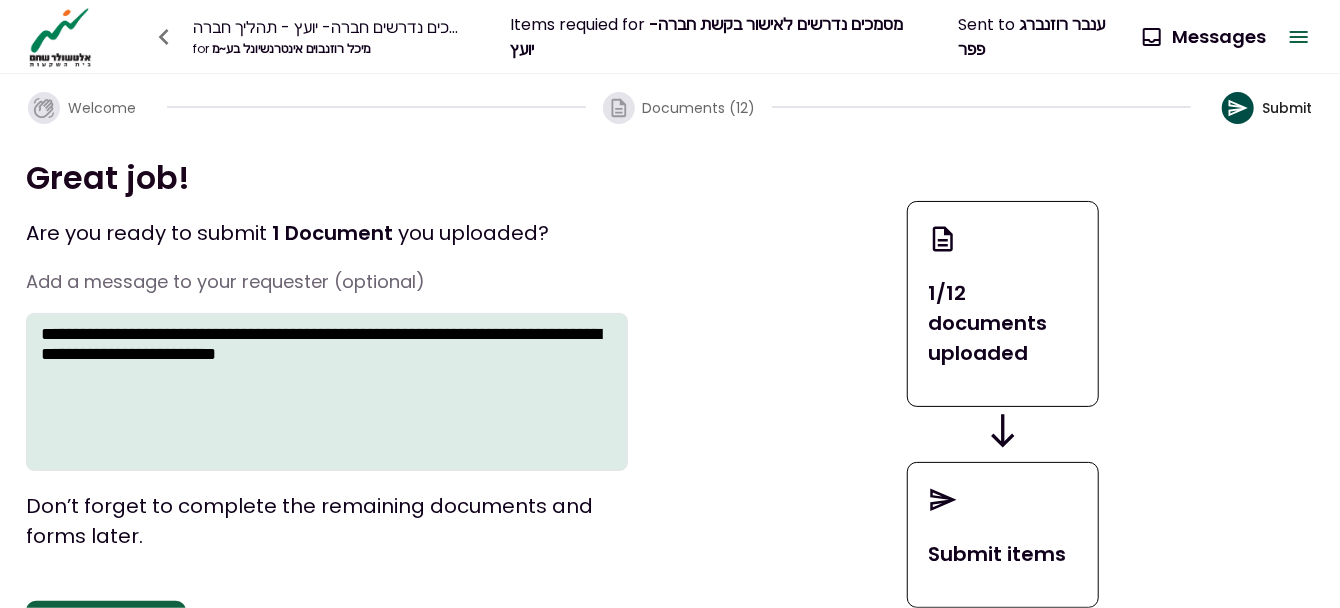click on "**********" at bounding box center (327, 392) 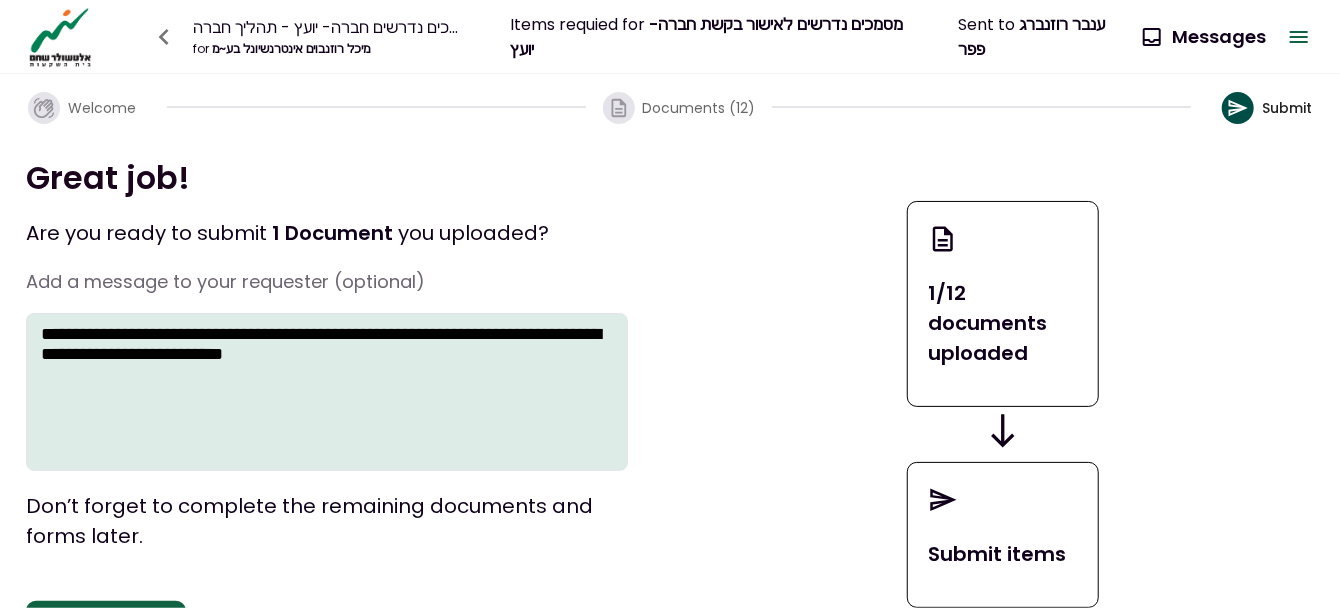 drag, startPoint x: 69, startPoint y: 368, endPoint x: 39, endPoint y: 360, distance: 31.04835 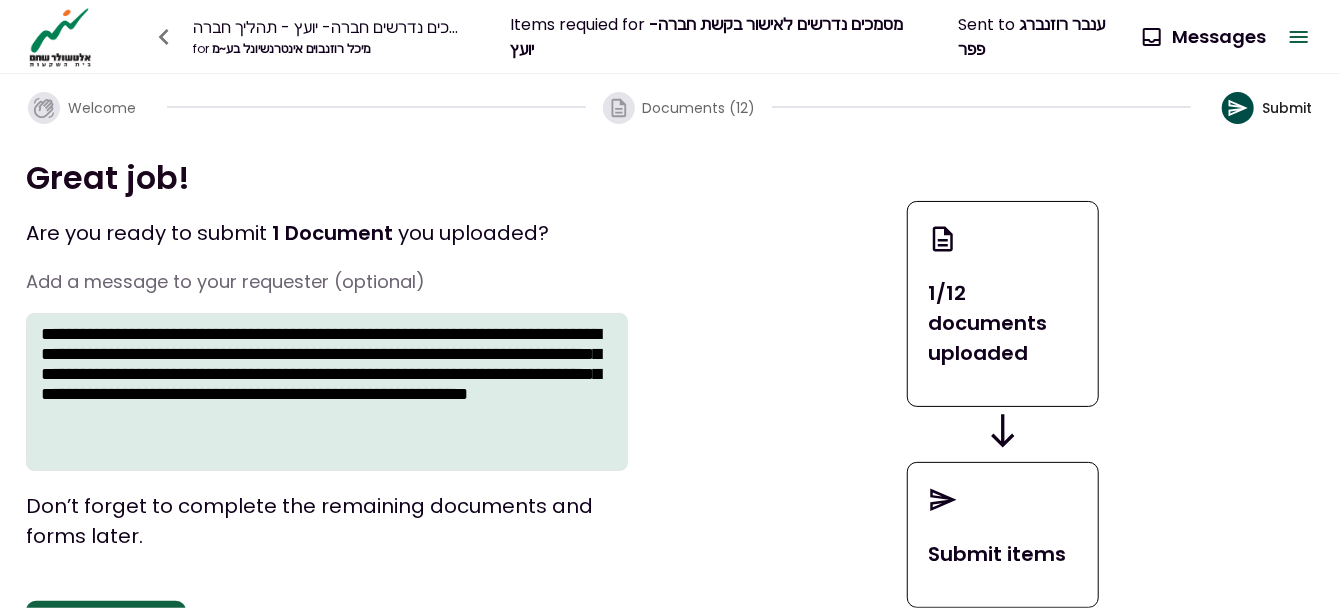 drag, startPoint x: 59, startPoint y: 417, endPoint x: 33, endPoint y: 419, distance: 26.076809 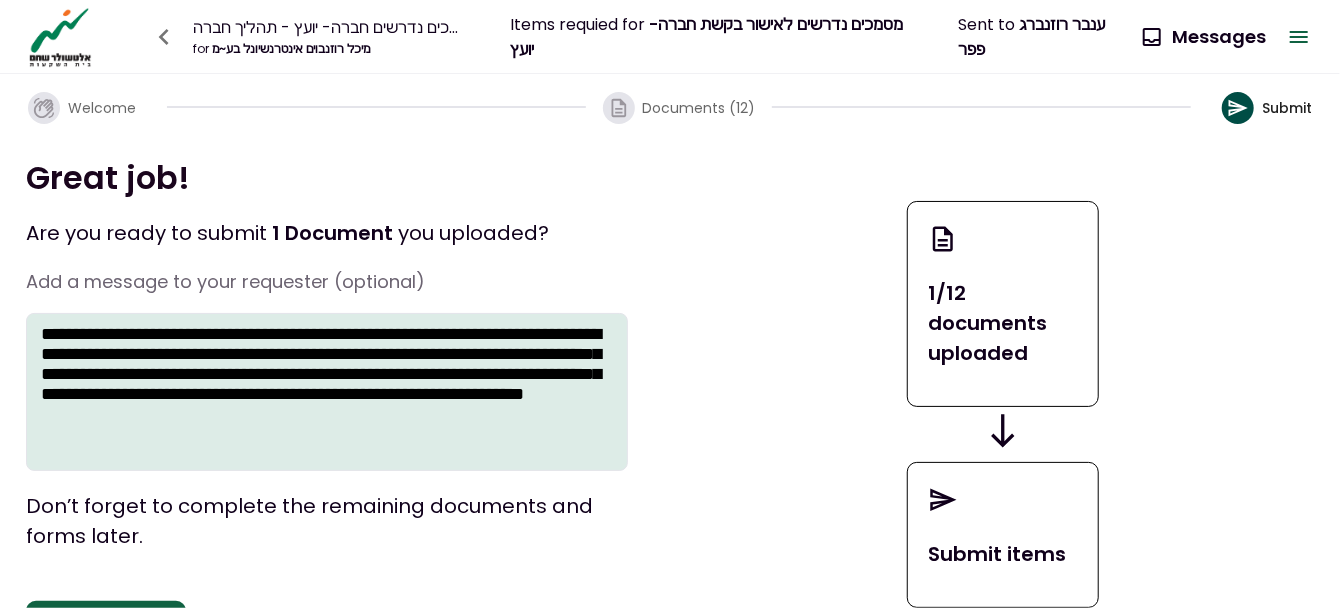 type on "**********" 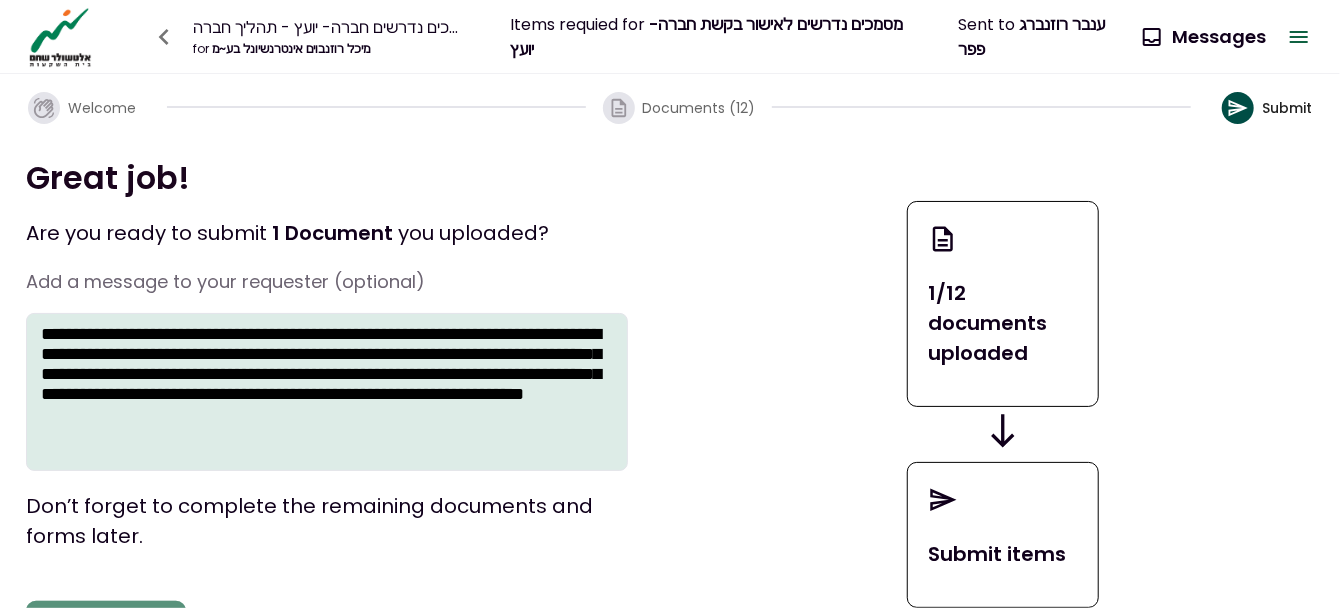 click on "Submit" at bounding box center (106, 627) 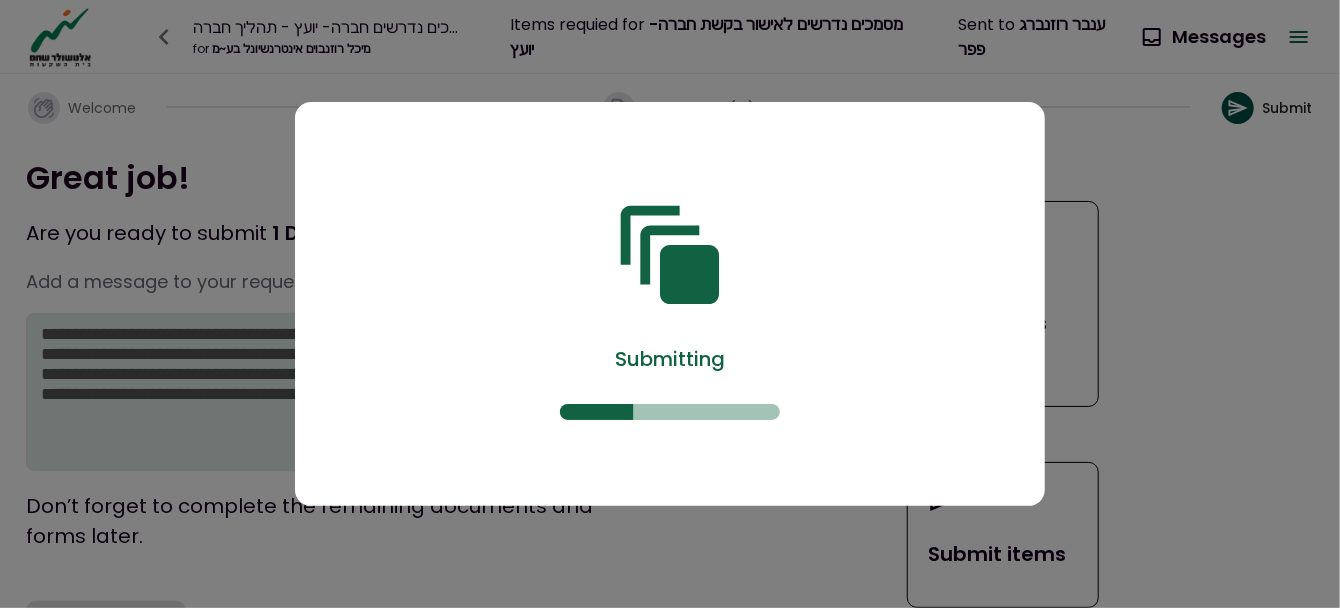 type 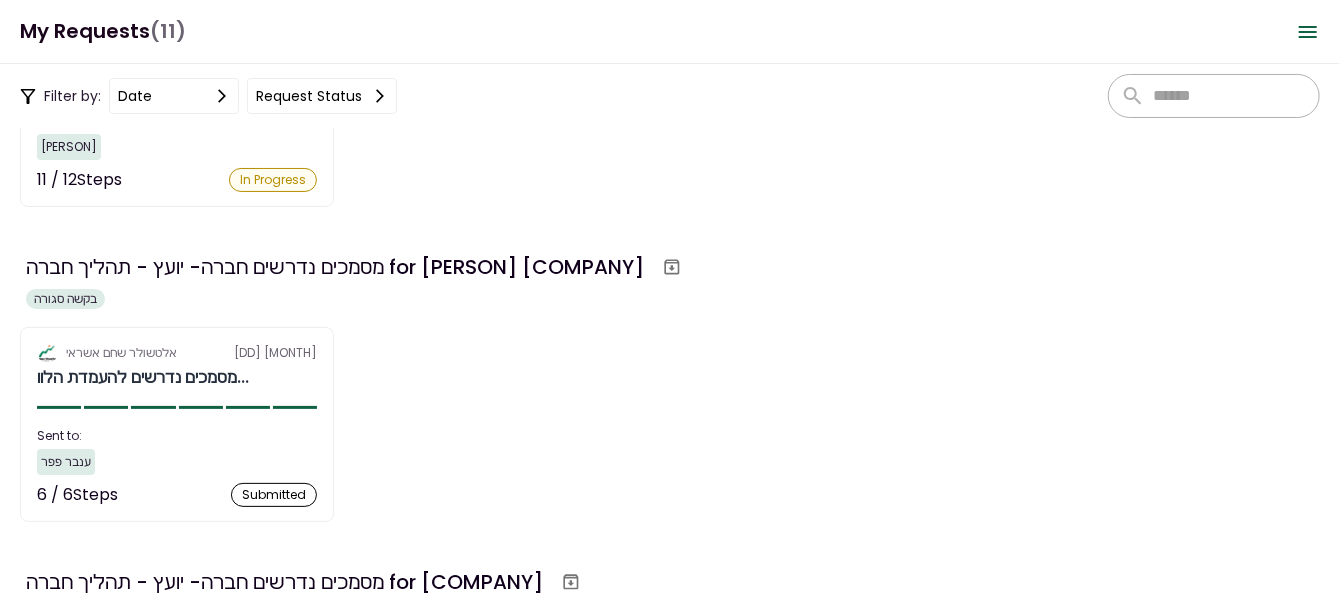 scroll, scrollTop: 587, scrollLeft: 0, axis: vertical 